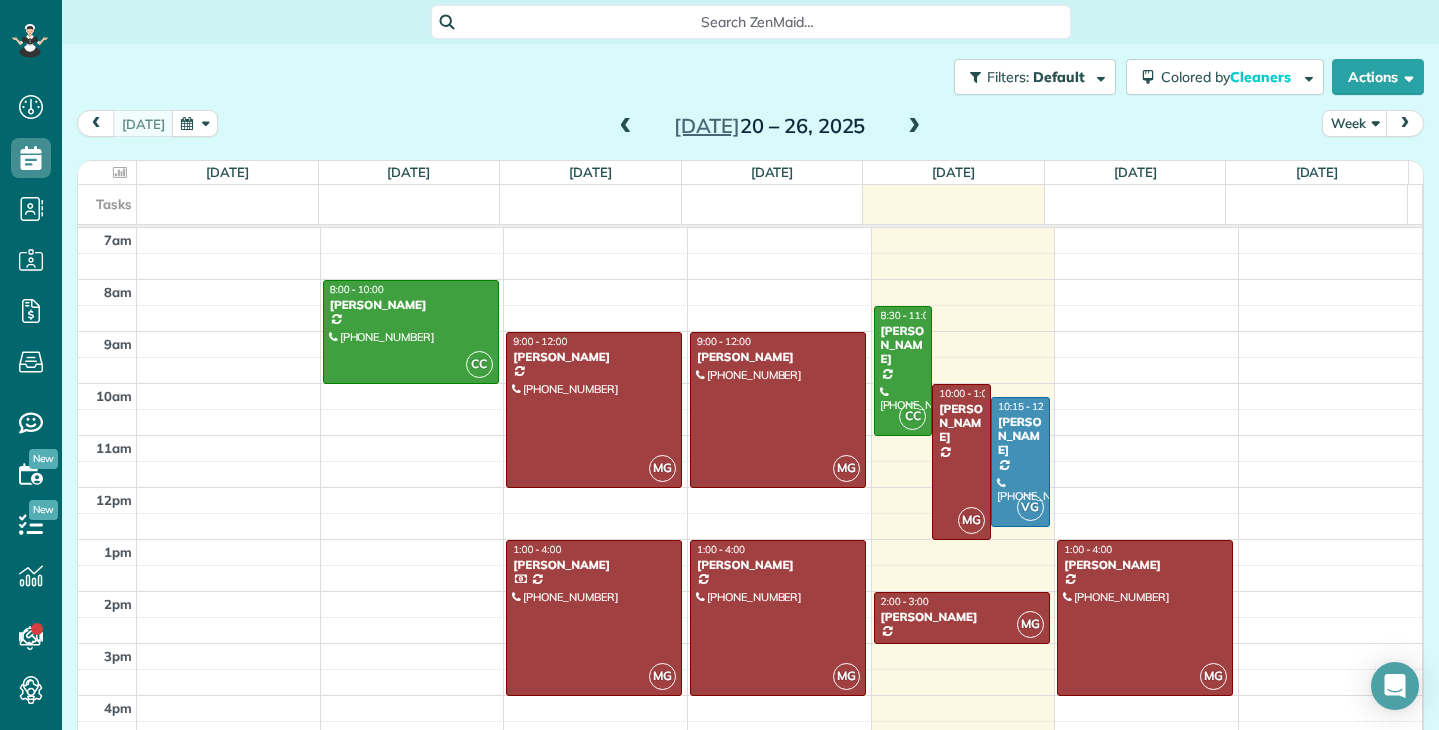 scroll, scrollTop: 0, scrollLeft: 0, axis: both 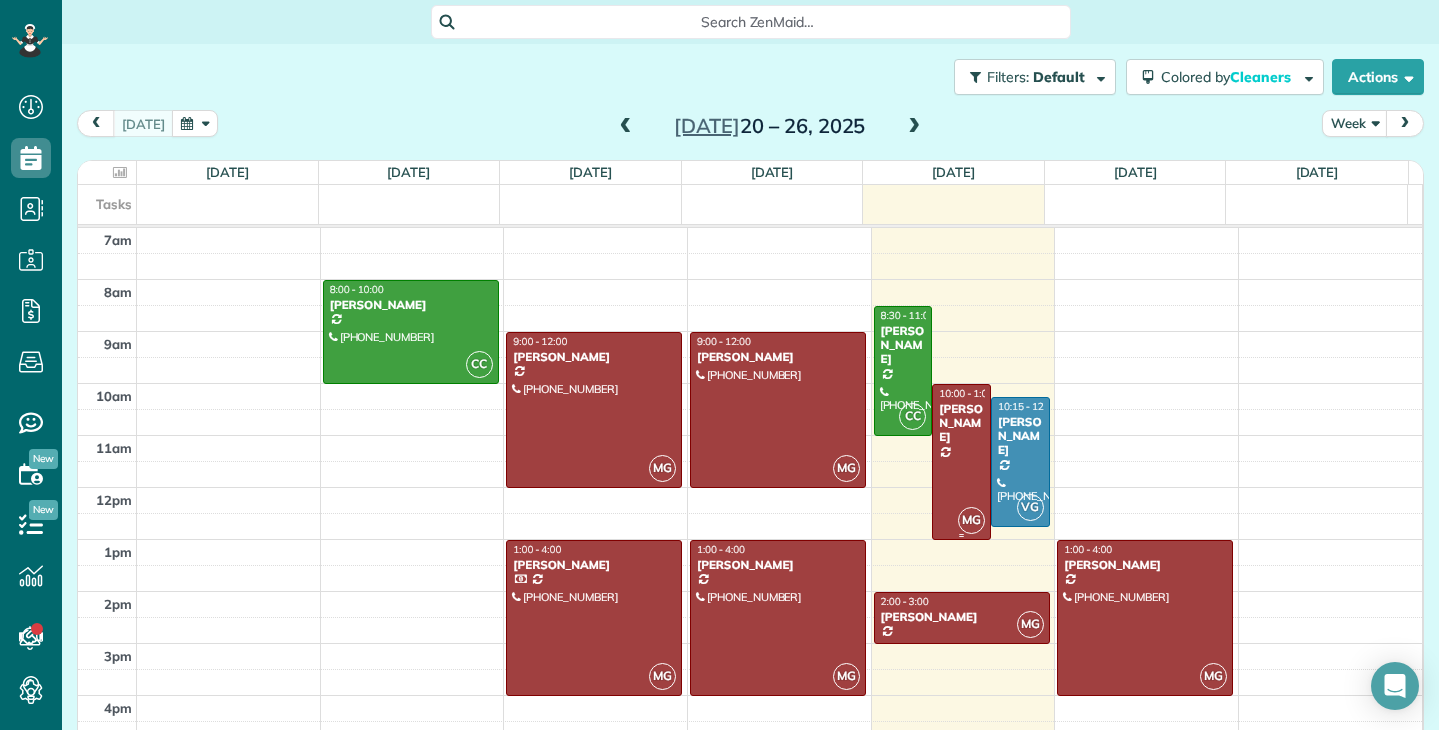 click at bounding box center (961, 462) 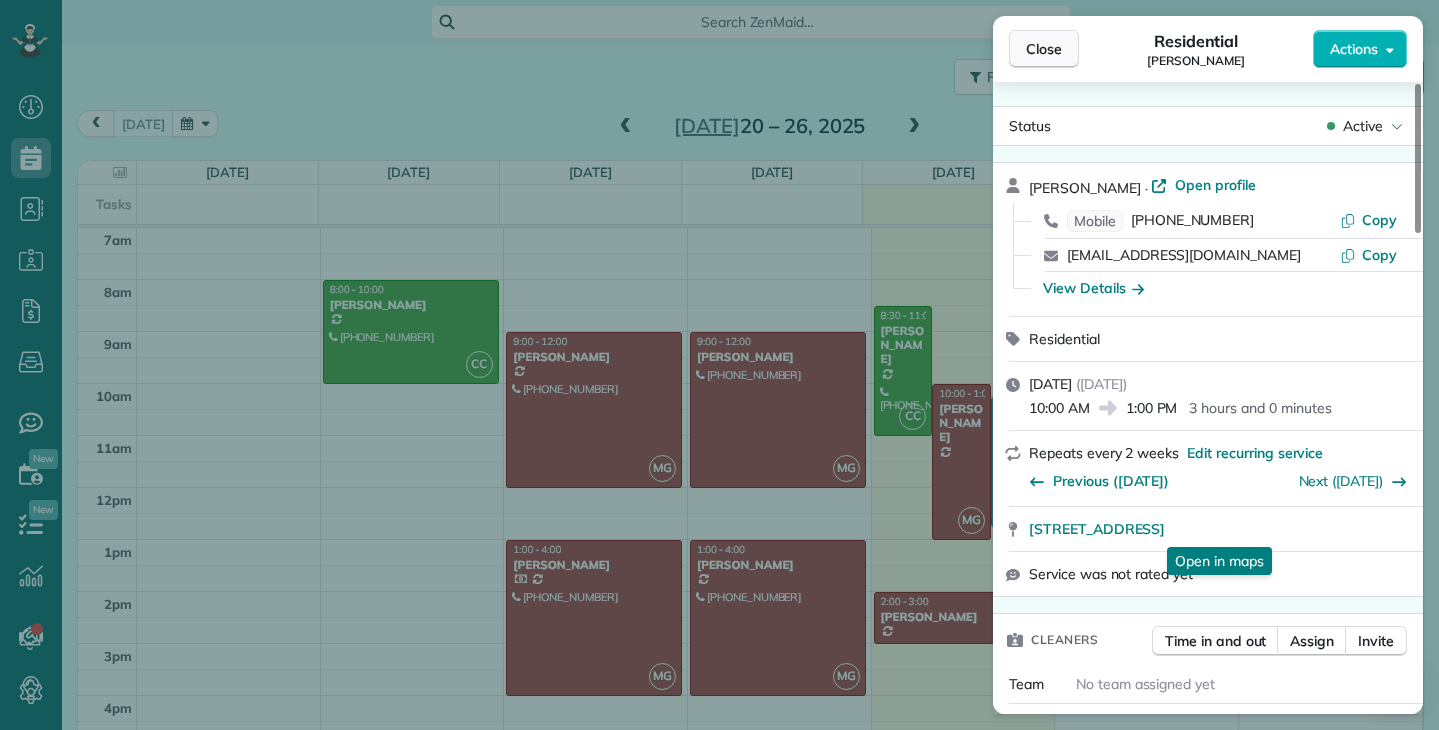 click on "Close" at bounding box center [1044, 49] 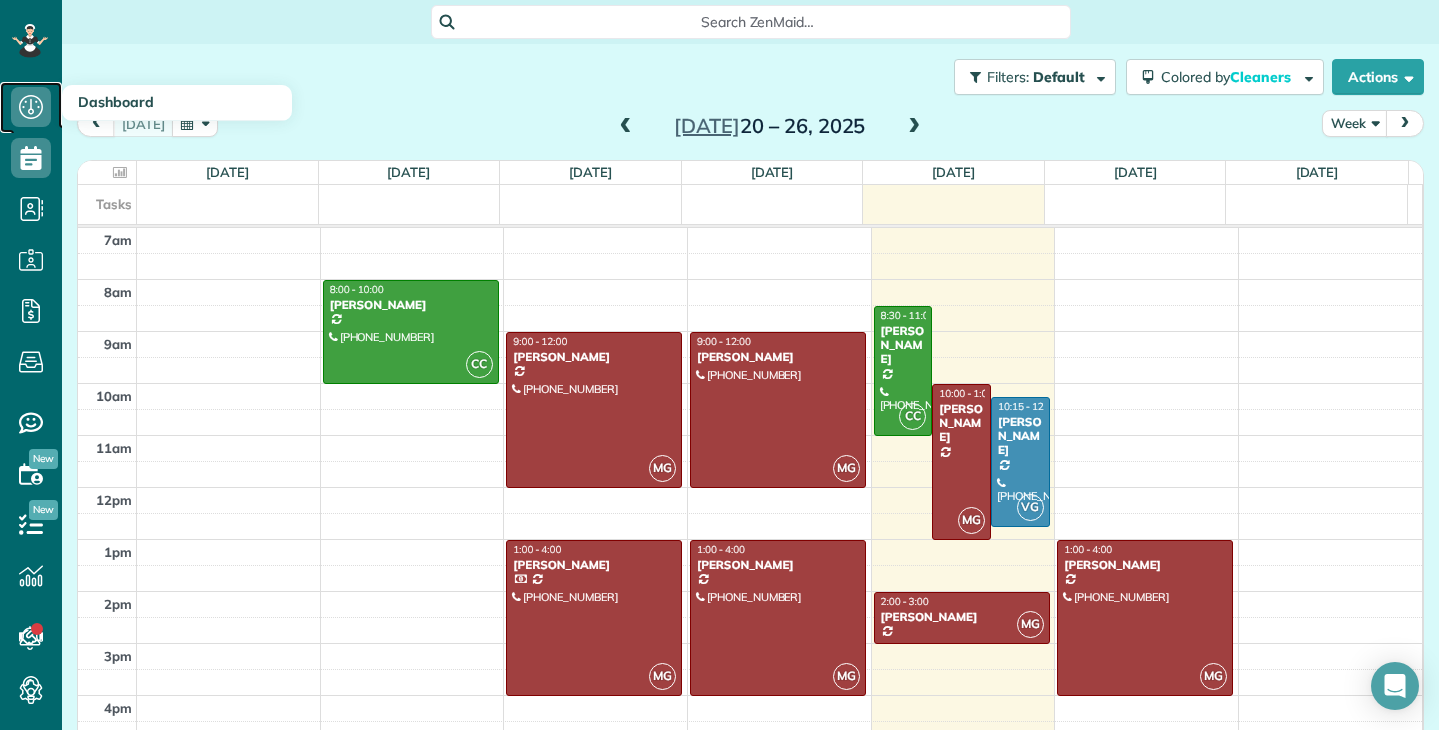click 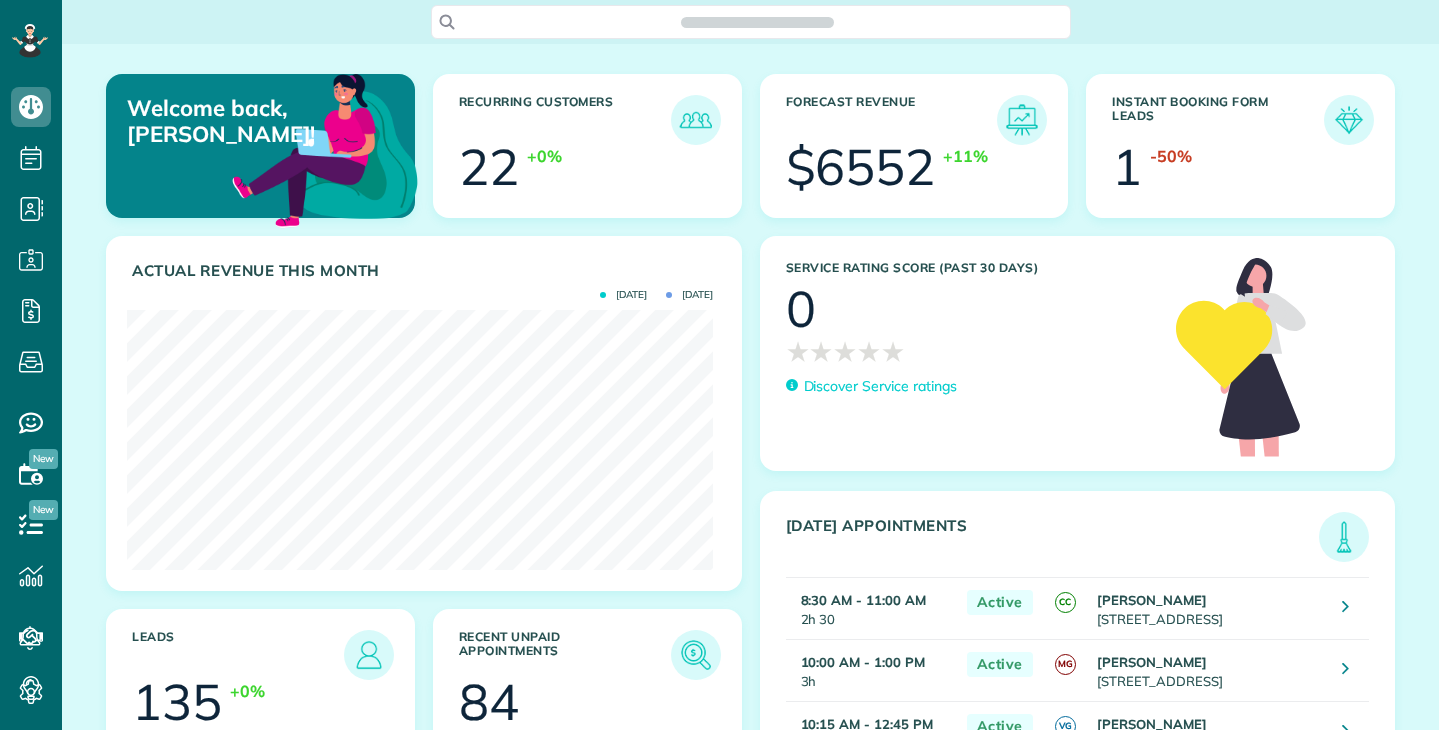 scroll, scrollTop: 0, scrollLeft: 0, axis: both 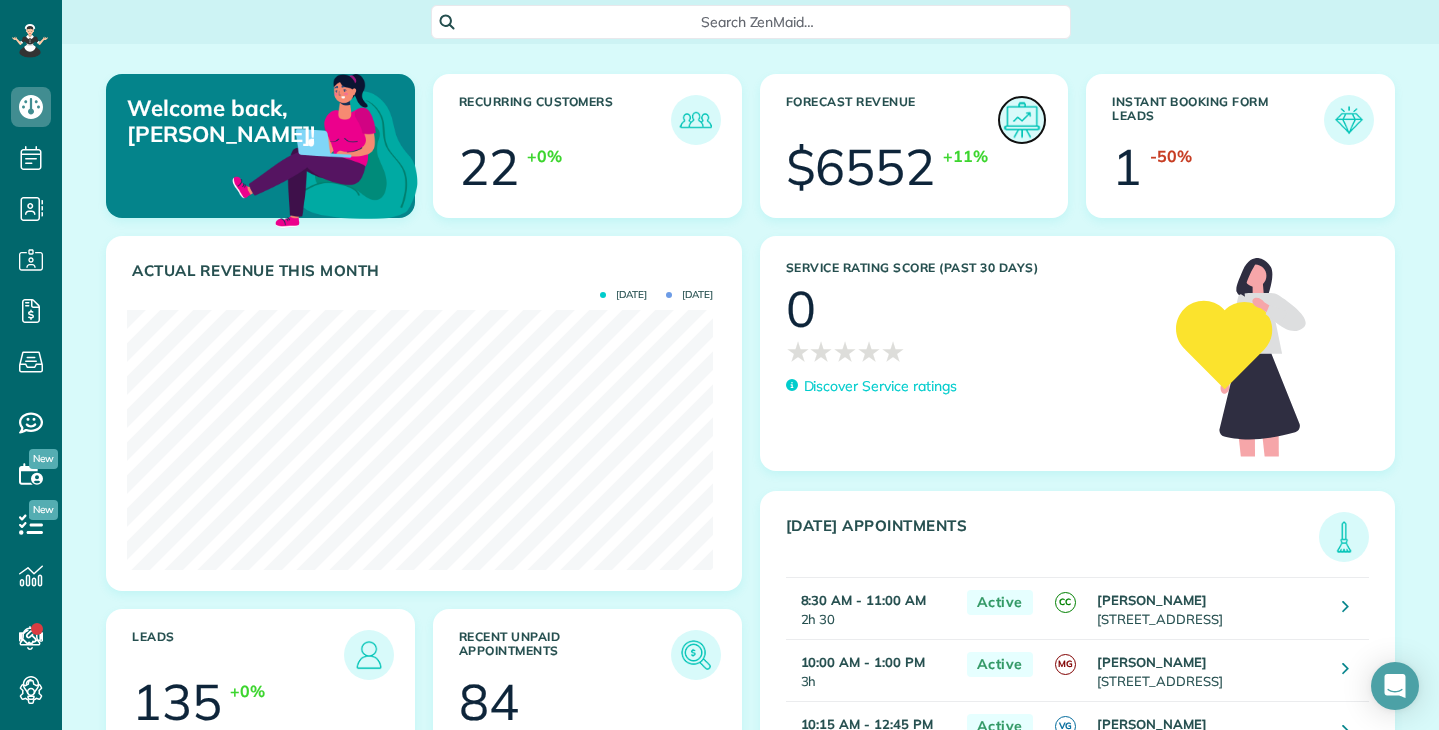 click at bounding box center (1022, 120) 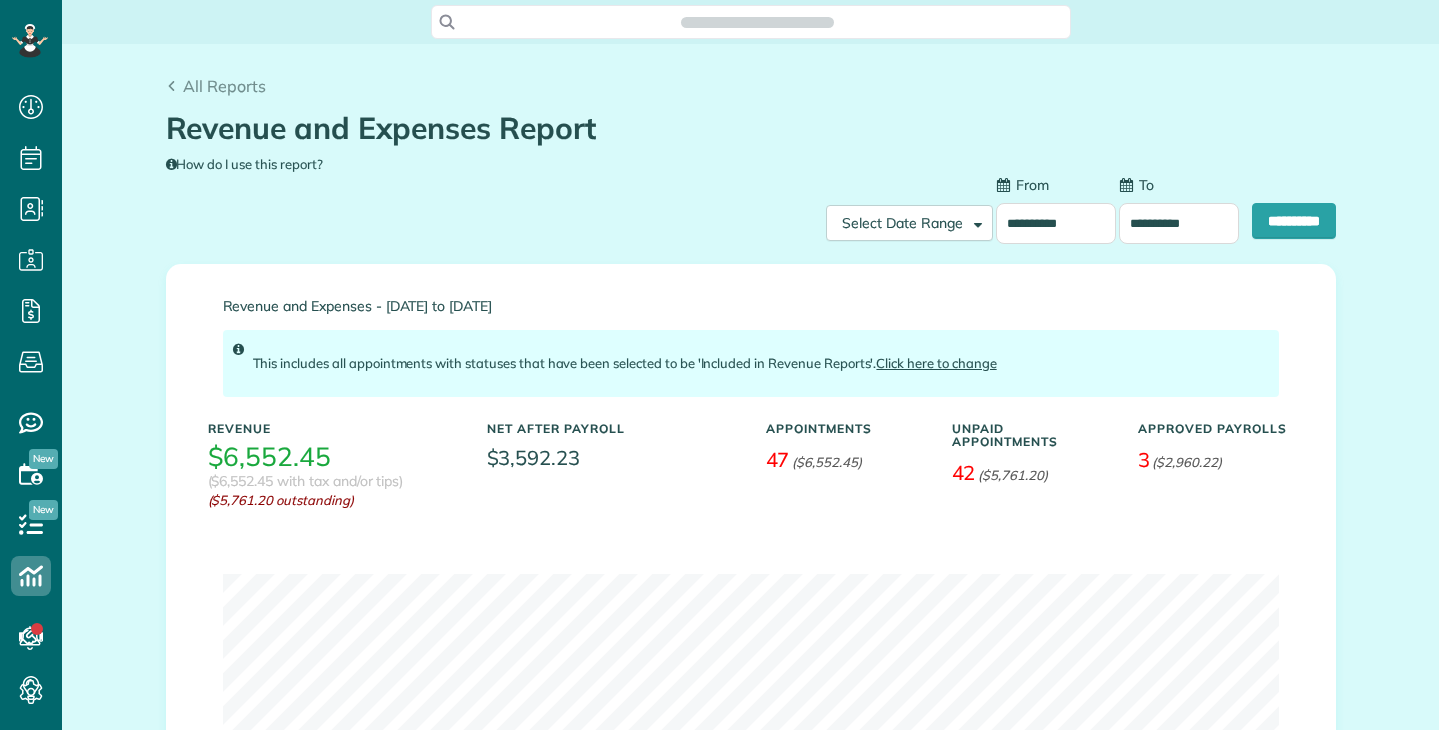type on "**********" 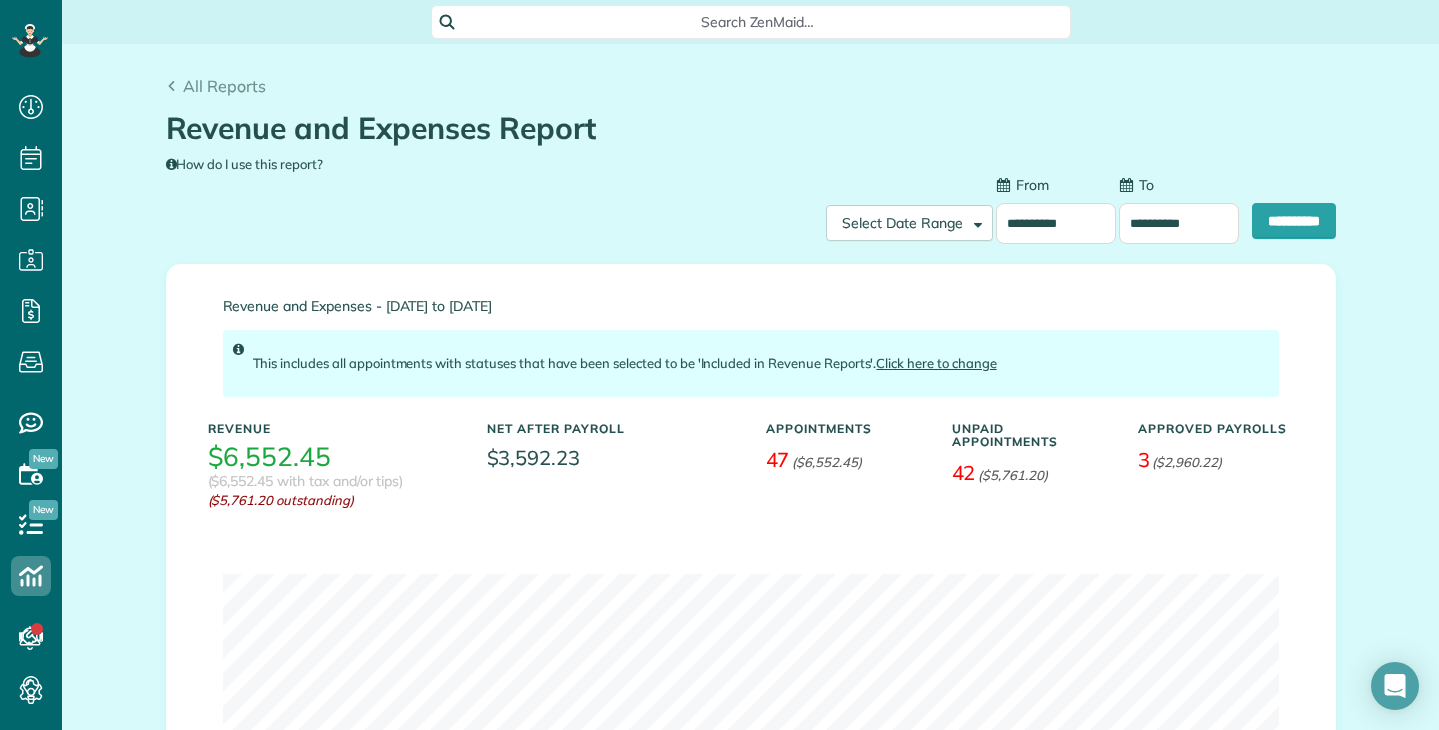 click on "**********" at bounding box center (1056, 223) 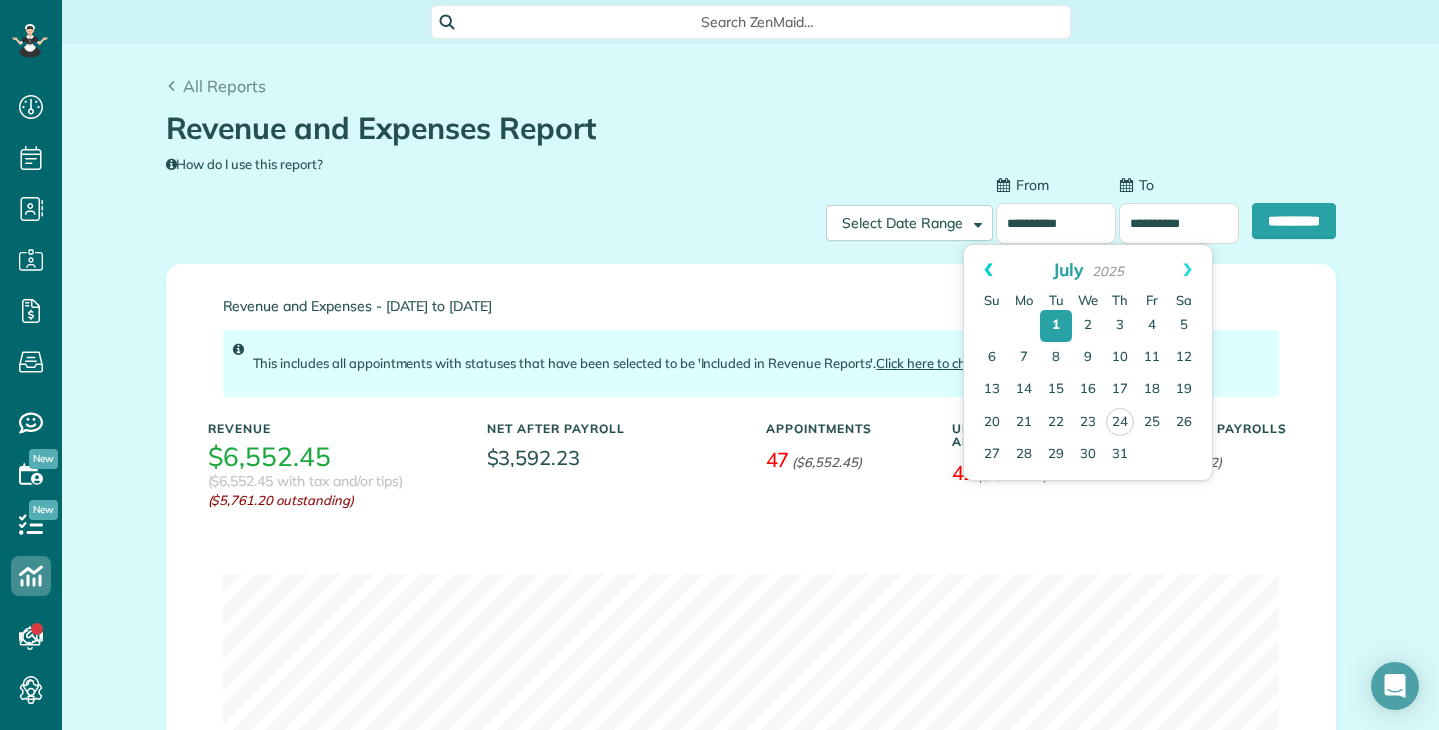 click on "Prev" at bounding box center [988, 270] 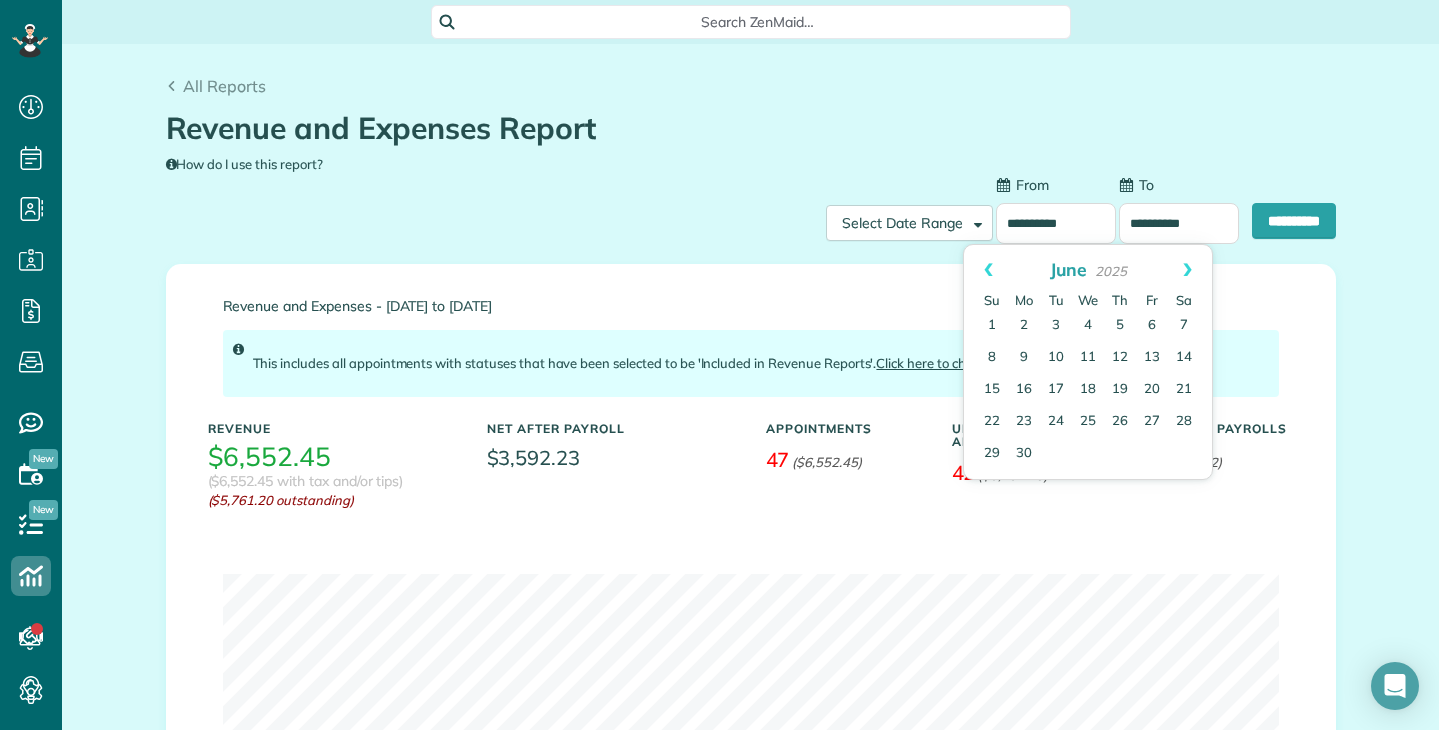click on "Prev" at bounding box center (988, 270) 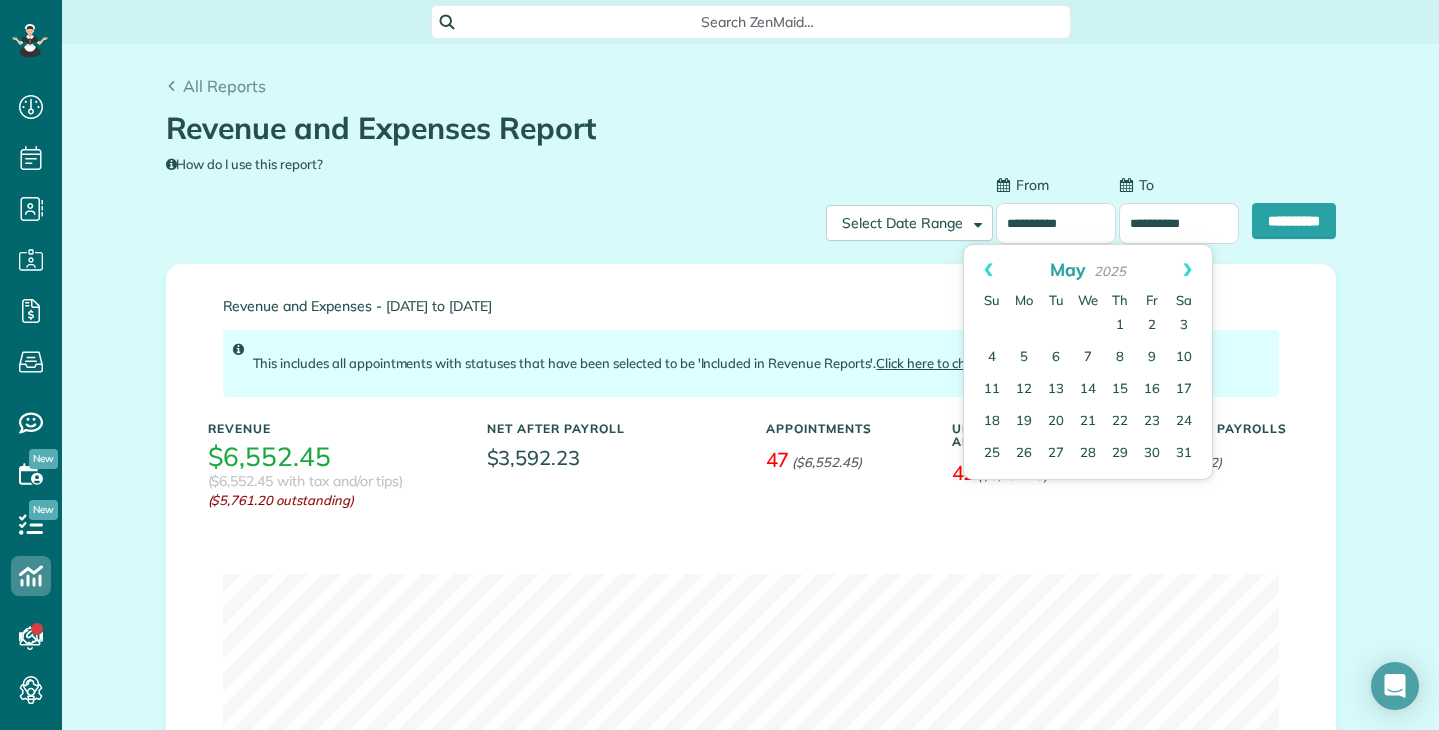 click on "Prev" at bounding box center [988, 270] 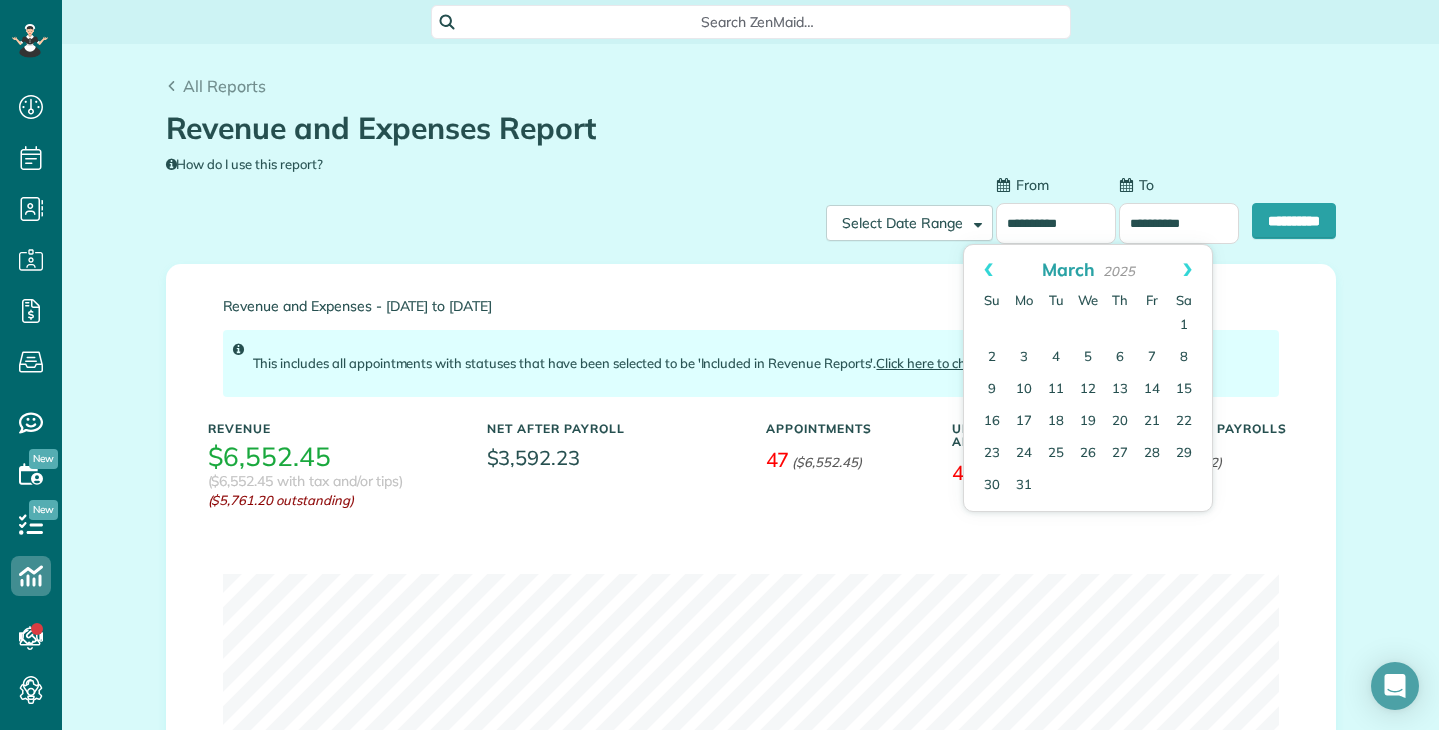 click on "Prev" at bounding box center (988, 270) 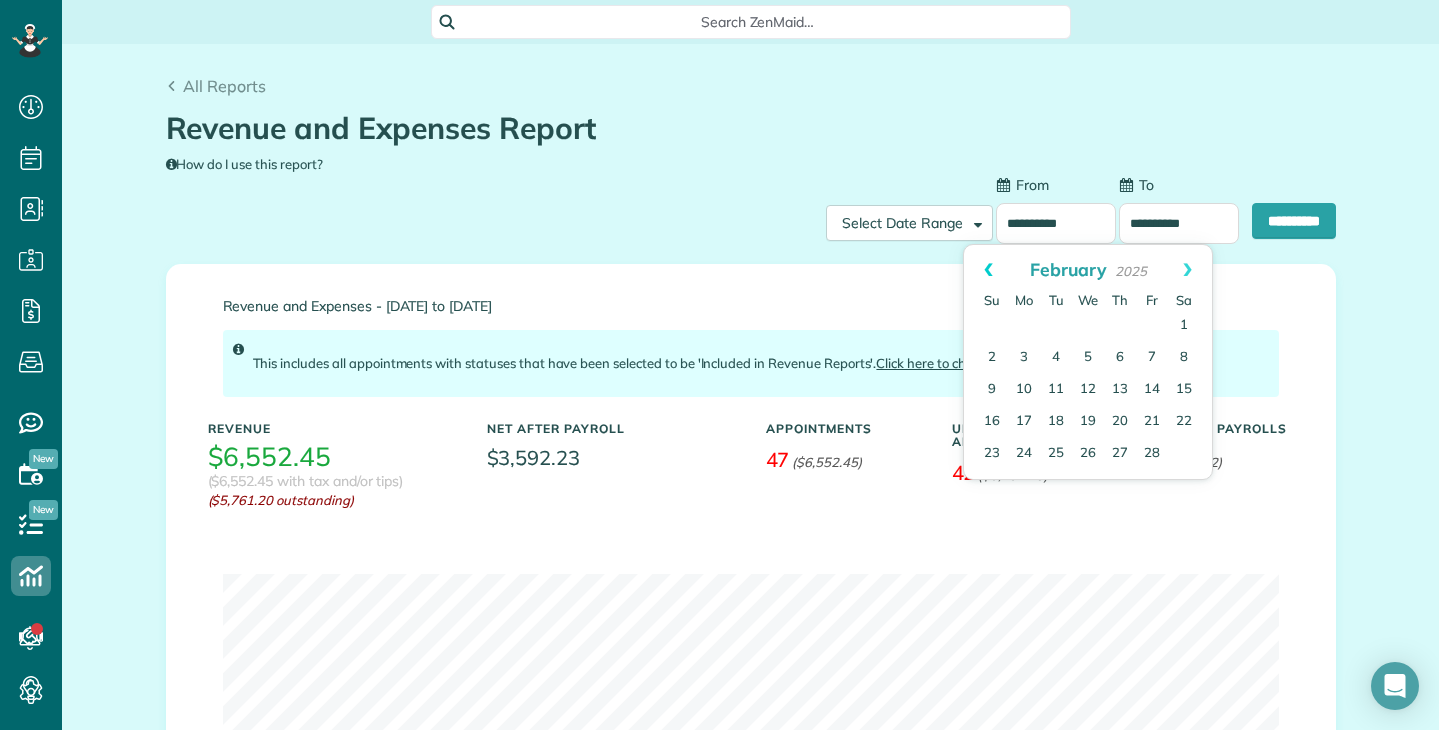click on "Prev" at bounding box center (988, 270) 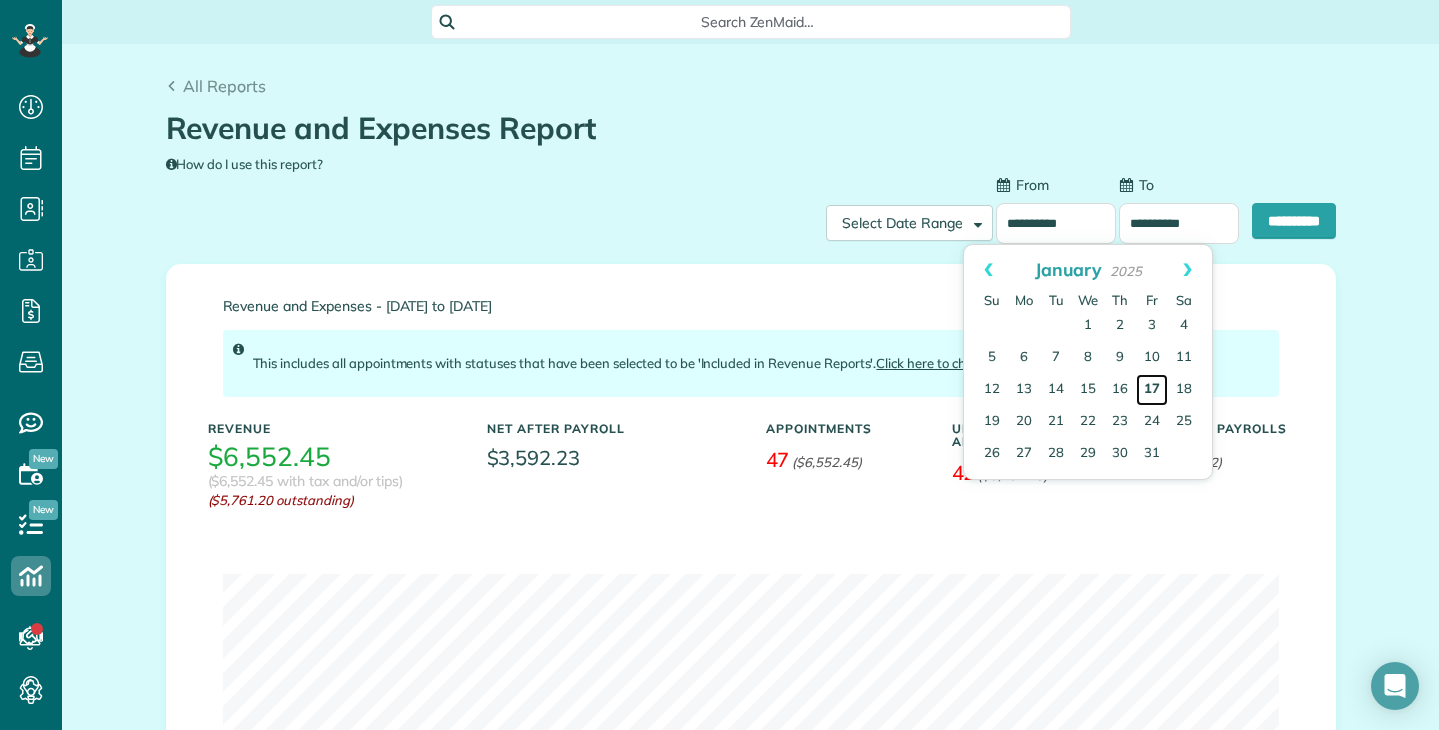 click on "17" at bounding box center (1152, 390) 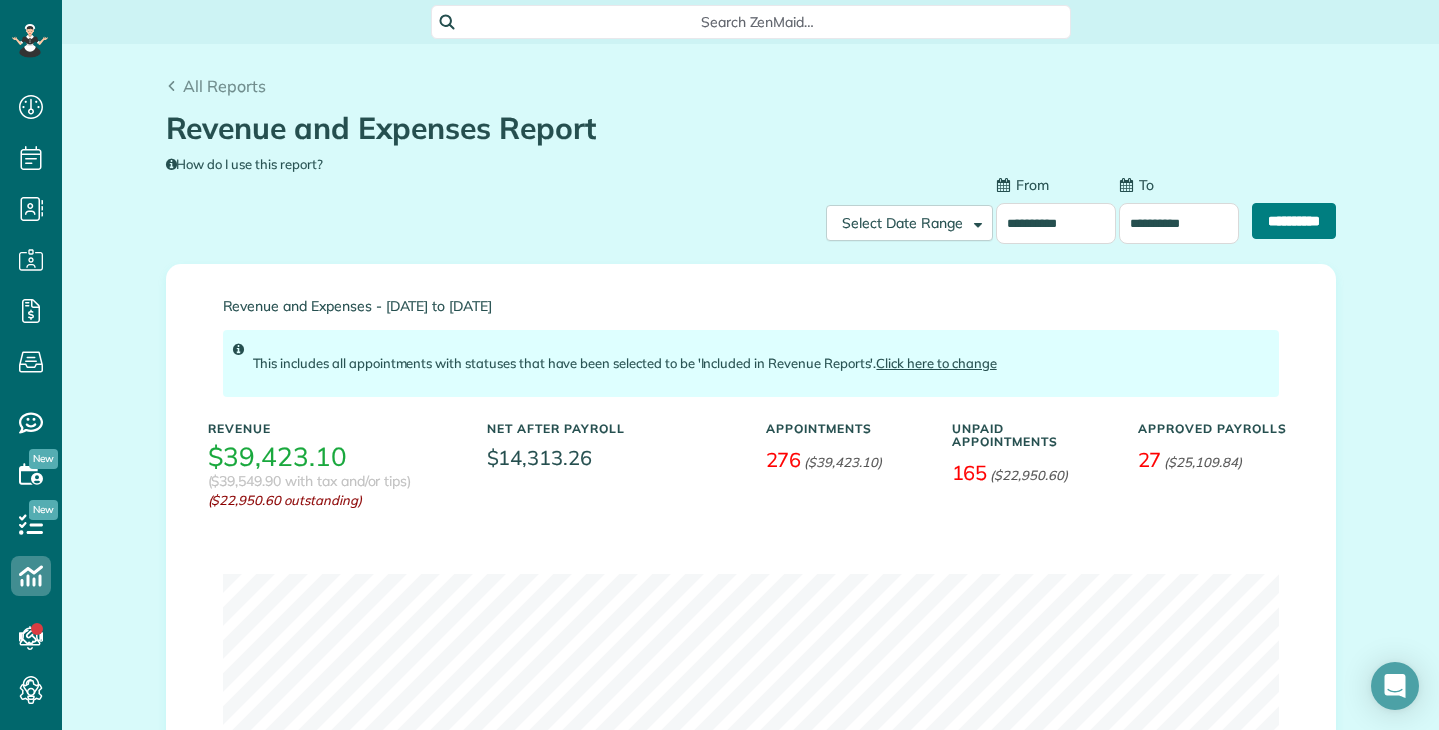 click on "**********" at bounding box center (1294, 221) 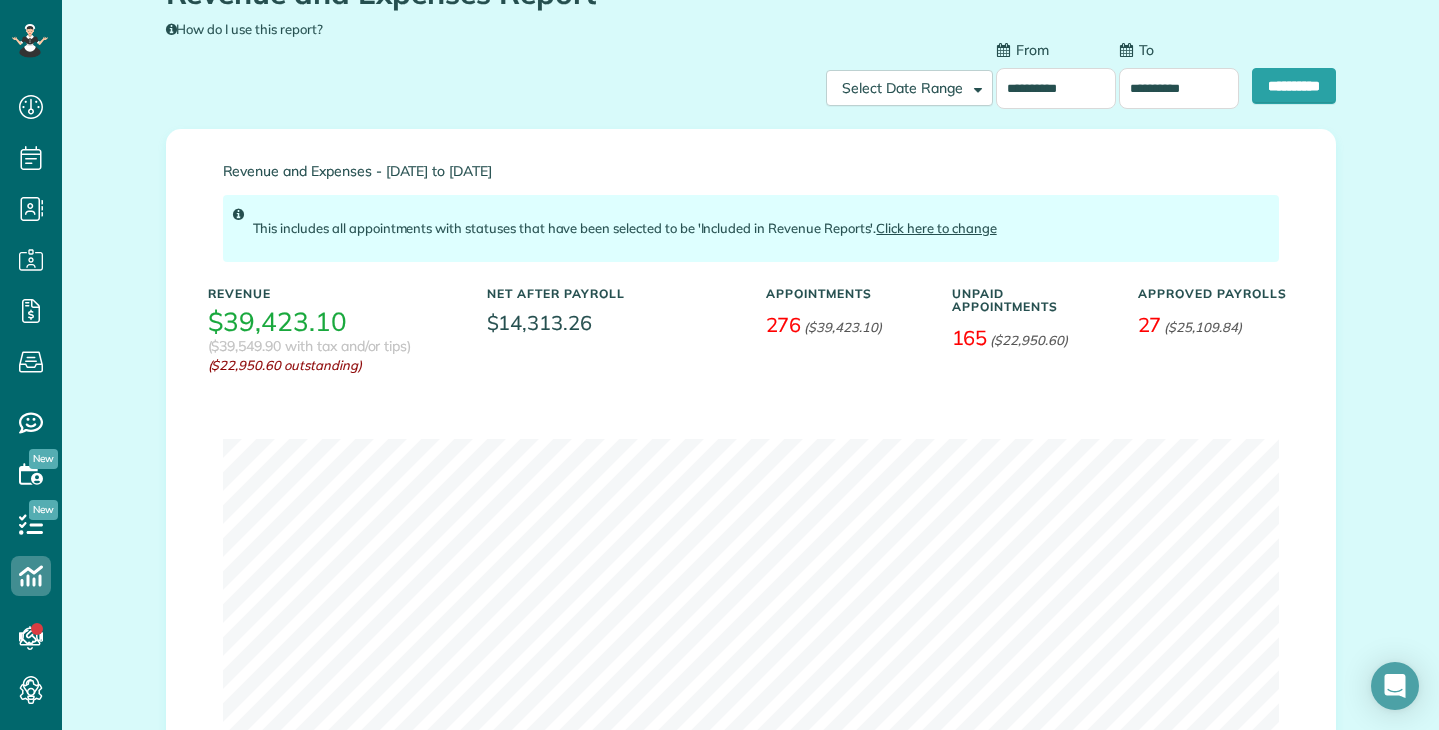 scroll, scrollTop: 0, scrollLeft: 0, axis: both 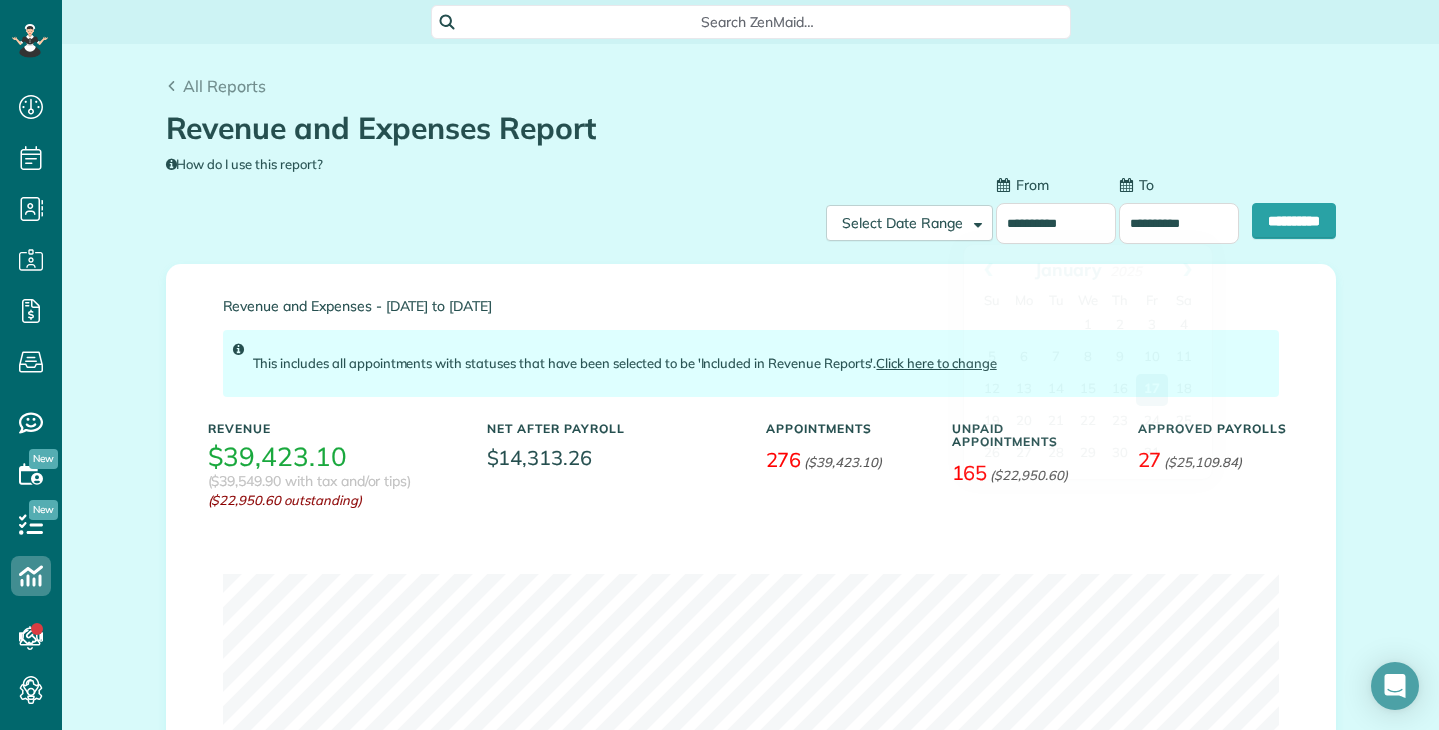 click on "**********" at bounding box center (1056, 223) 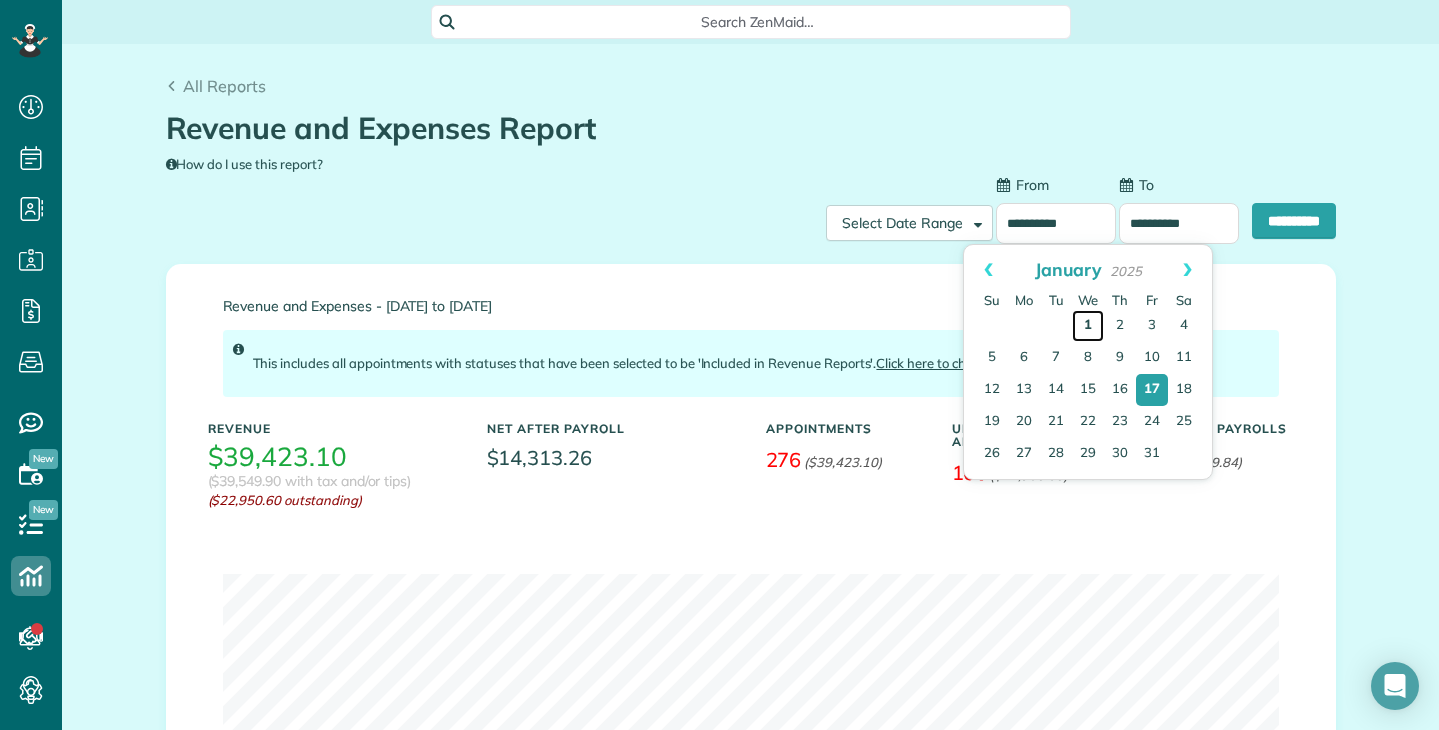 click on "1" at bounding box center (1088, 326) 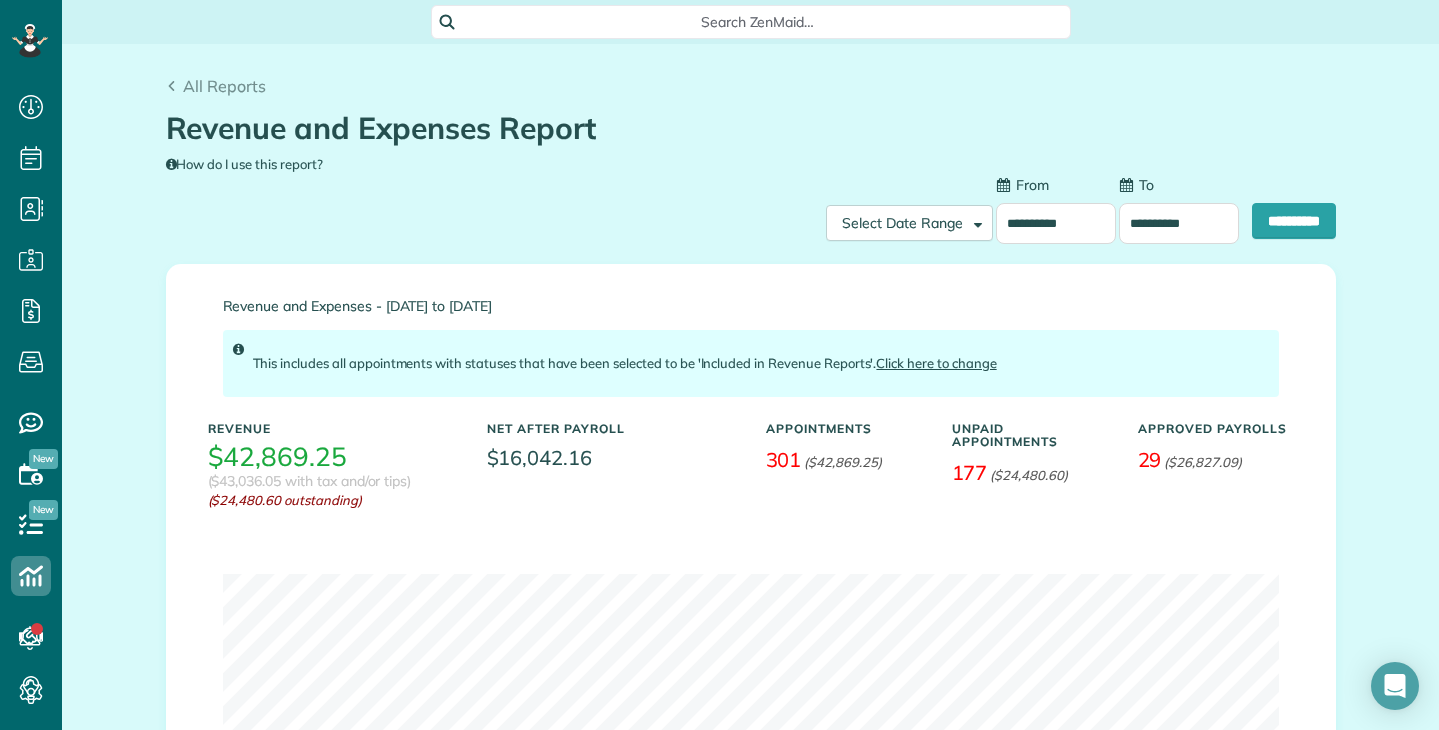 click on "**********" at bounding box center (1081, 214) 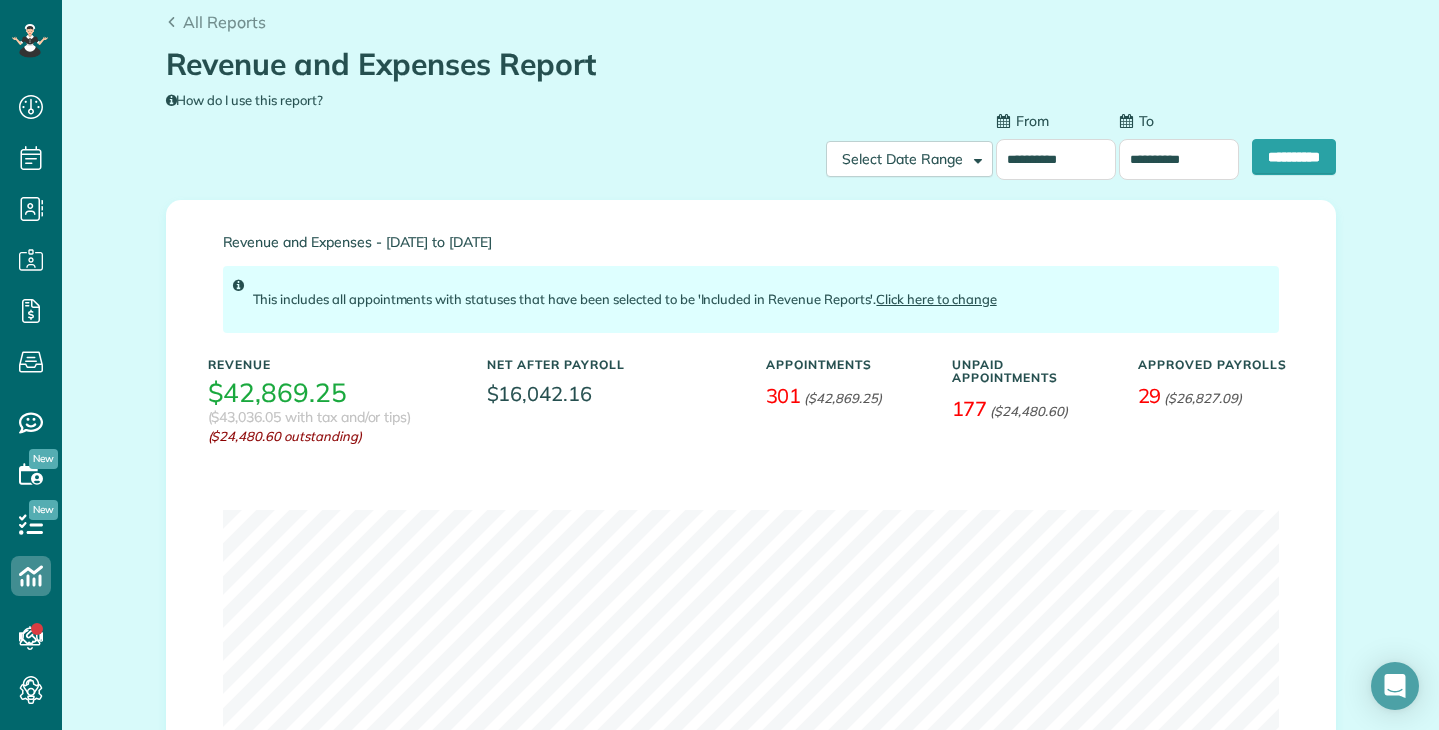 scroll, scrollTop: 0, scrollLeft: 0, axis: both 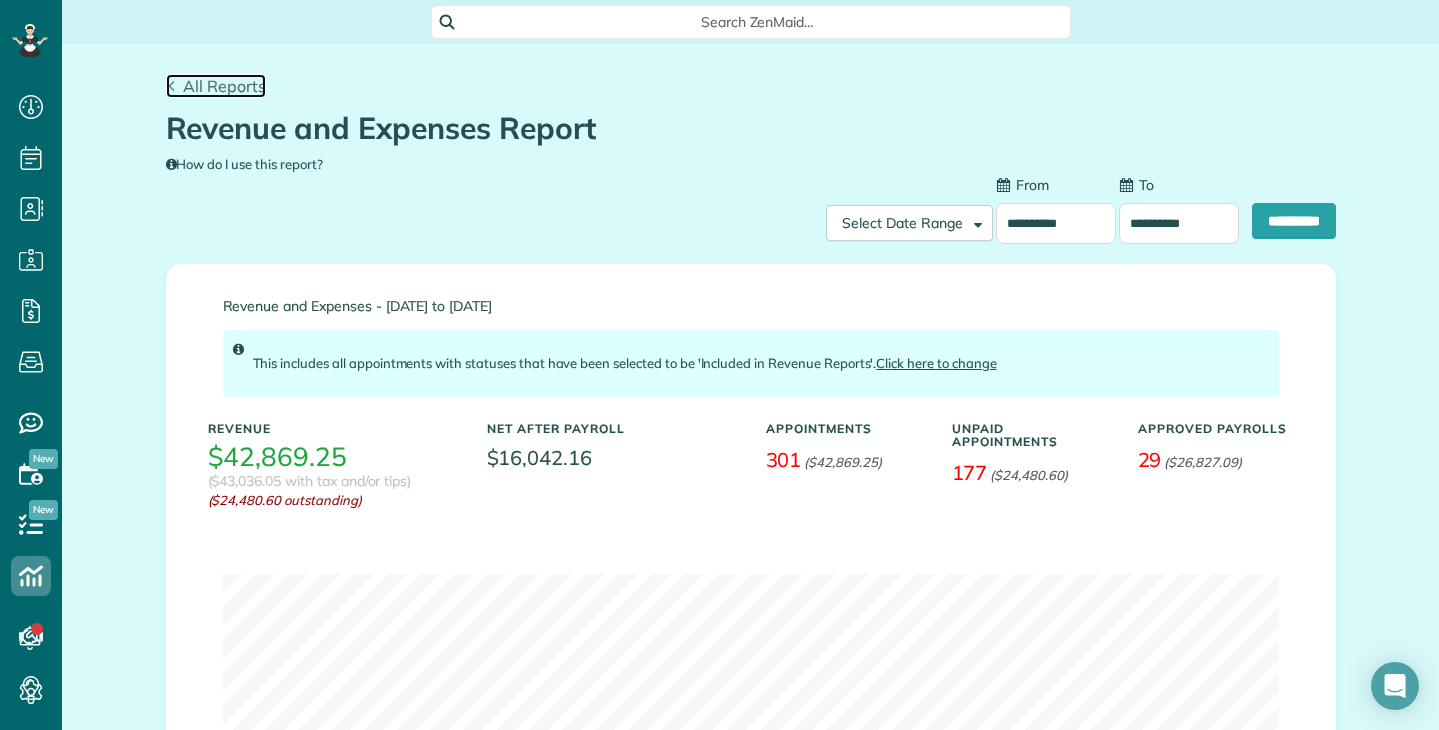 click on "All Reports" at bounding box center [224, 86] 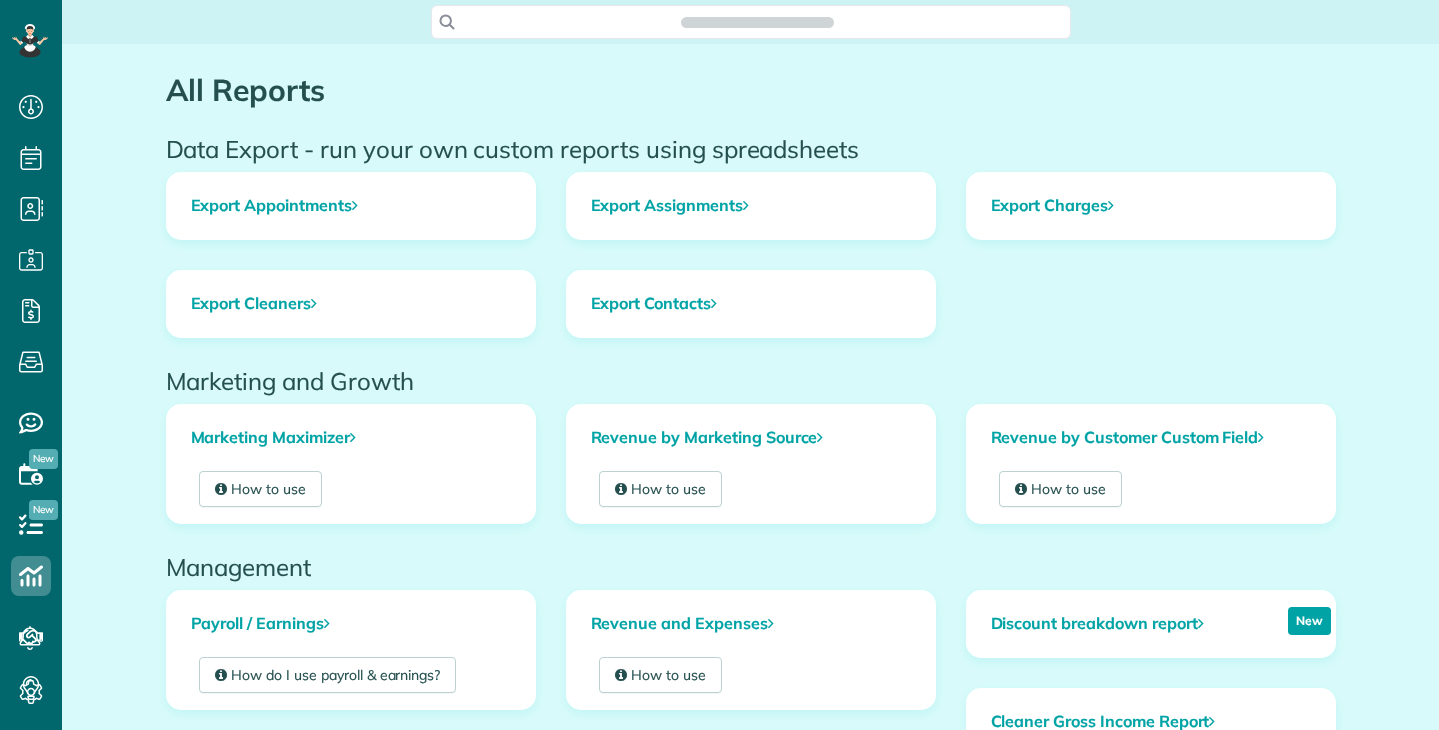 scroll, scrollTop: 0, scrollLeft: 0, axis: both 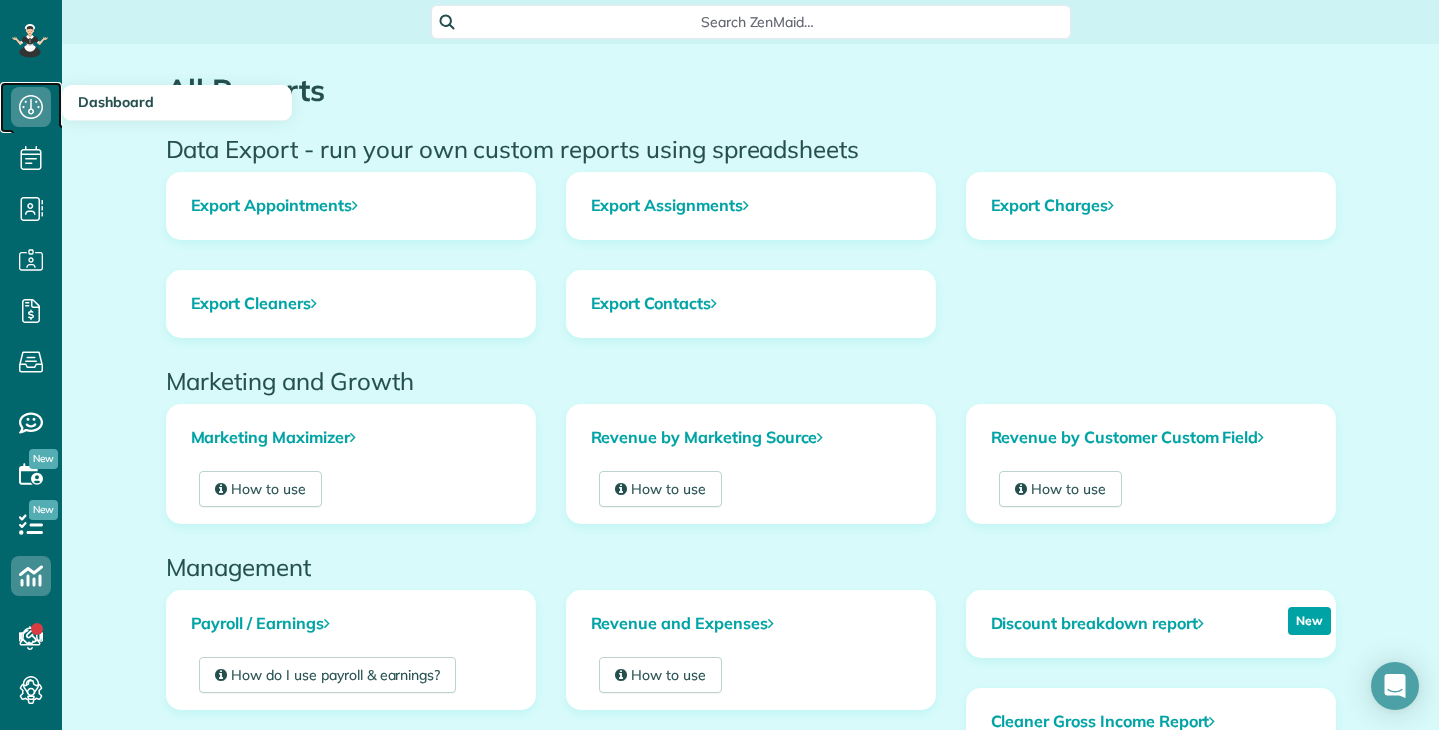 click 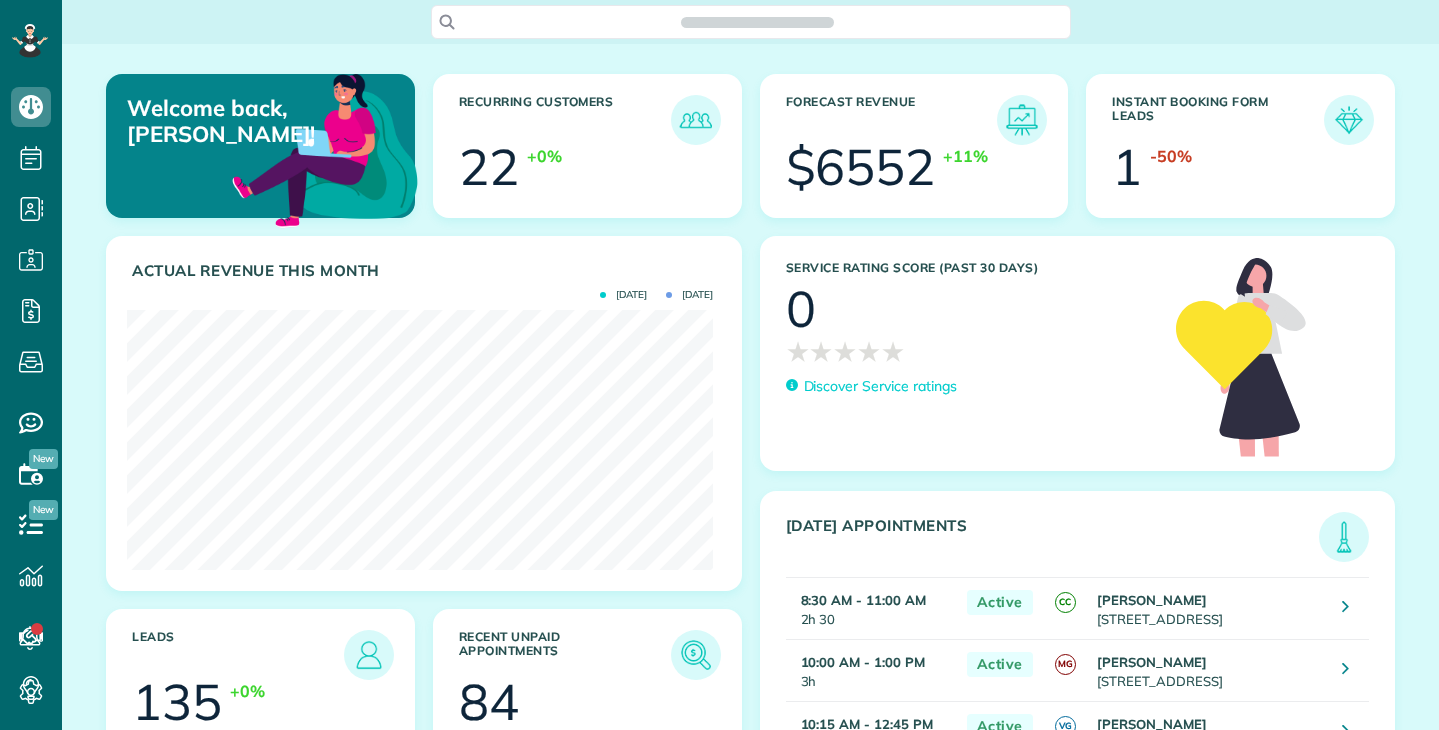 scroll, scrollTop: 0, scrollLeft: 0, axis: both 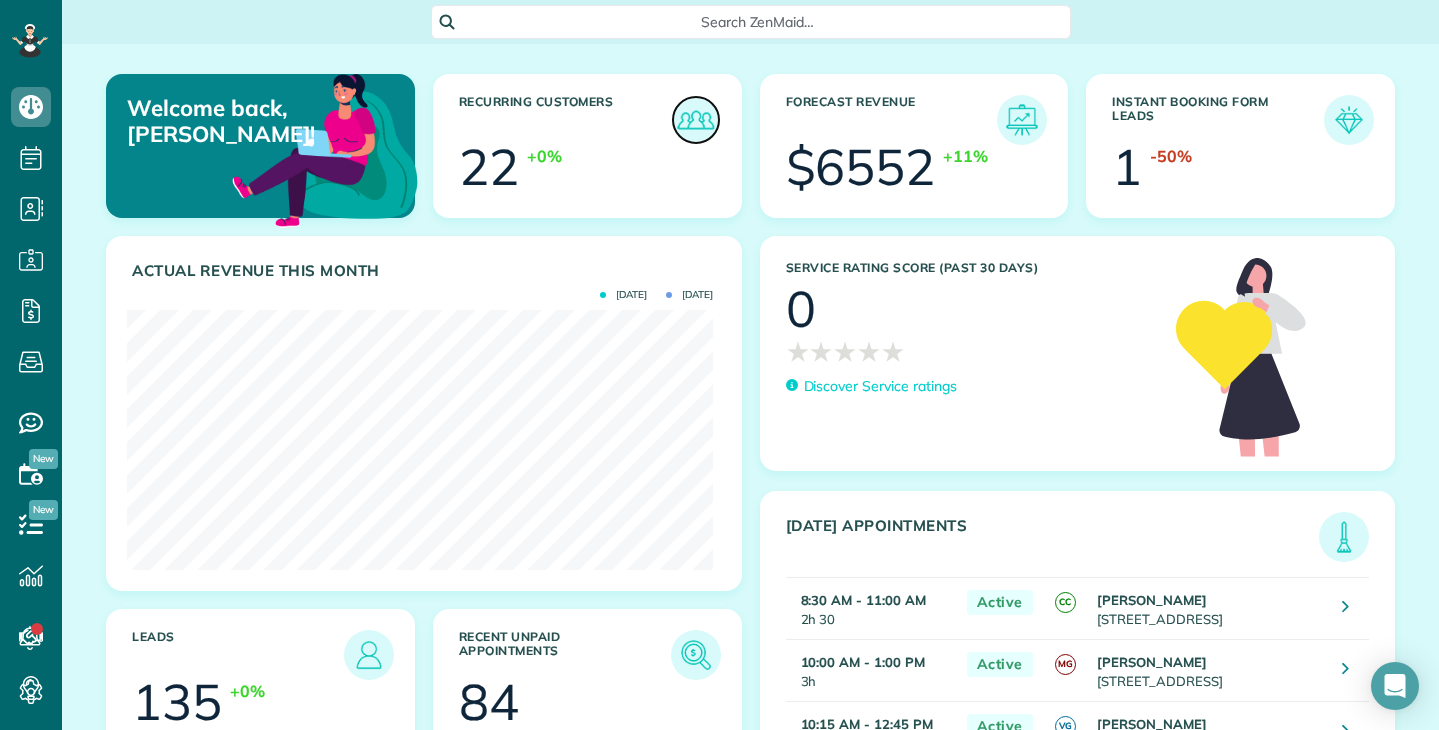 click at bounding box center [696, 120] 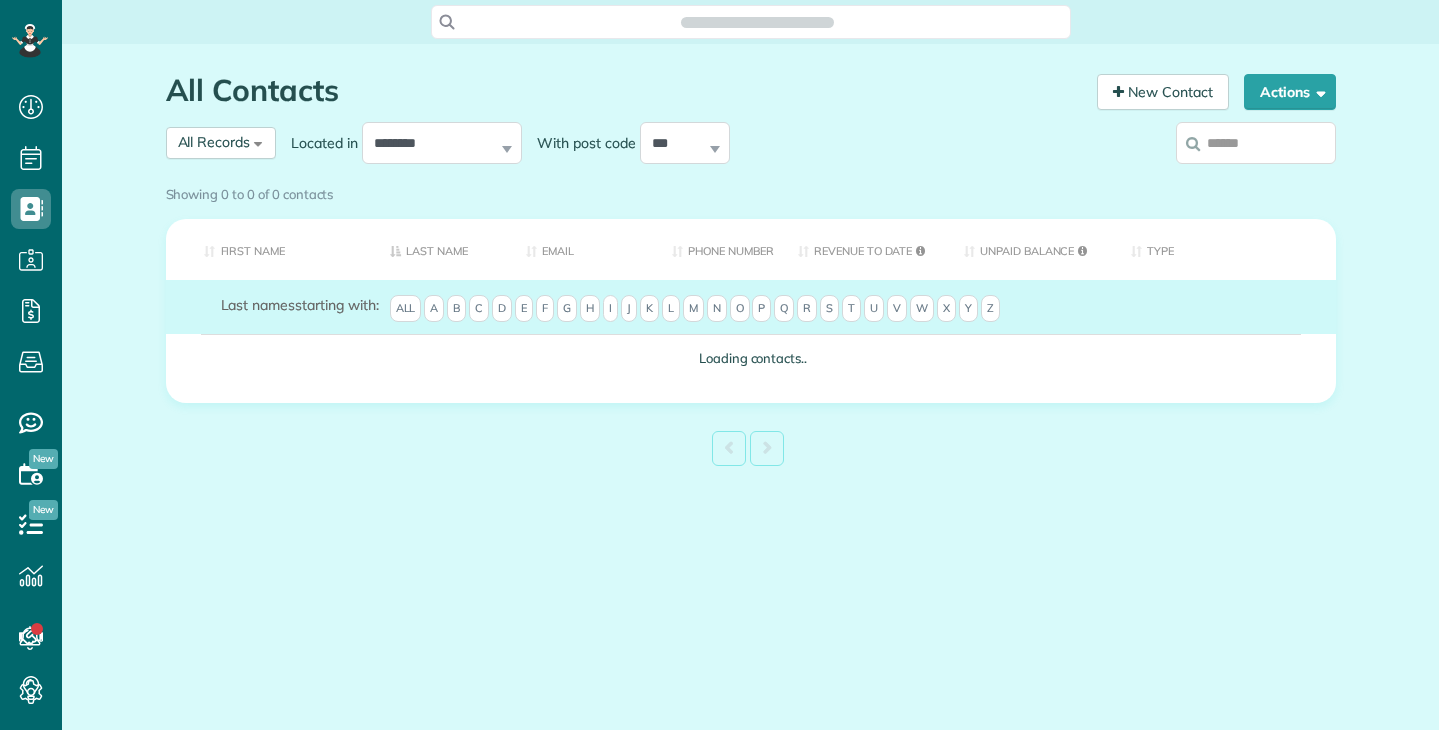 scroll, scrollTop: 0, scrollLeft: 0, axis: both 